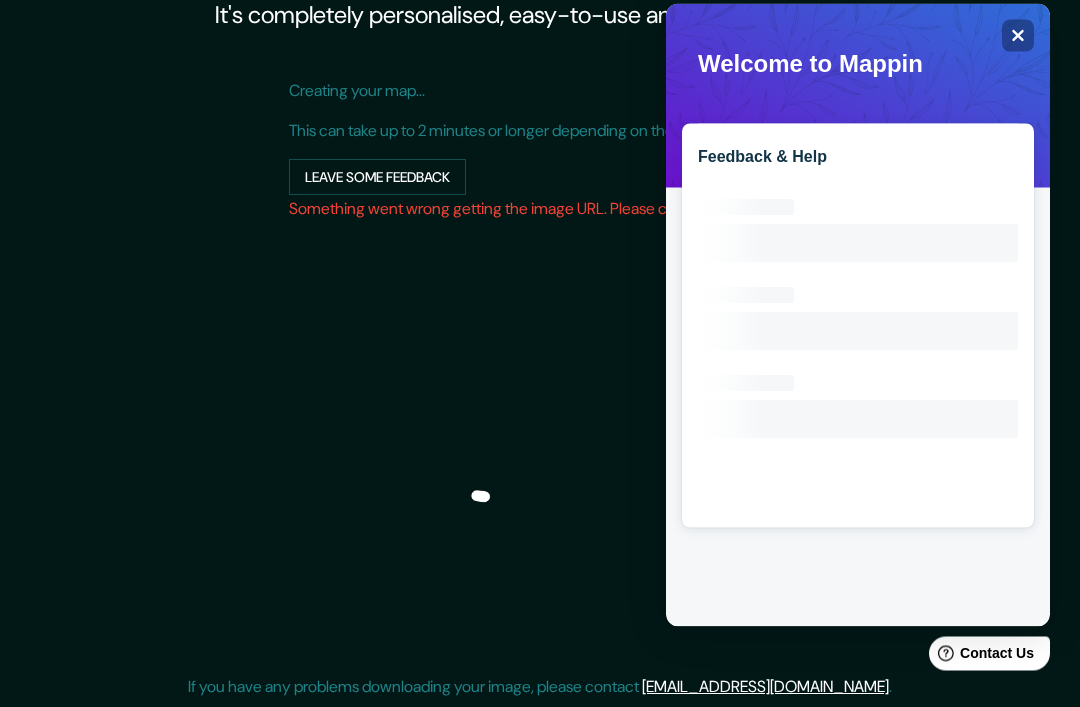 scroll, scrollTop: 176, scrollLeft: 0, axis: vertical 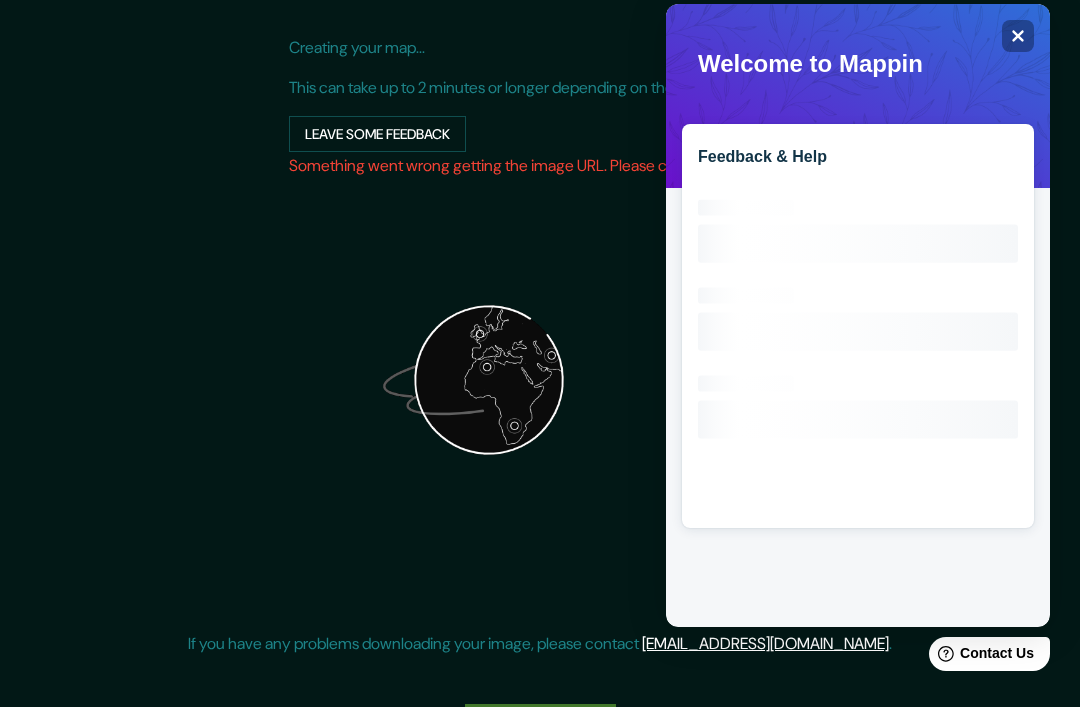 click on "Close" at bounding box center [1018, 36] 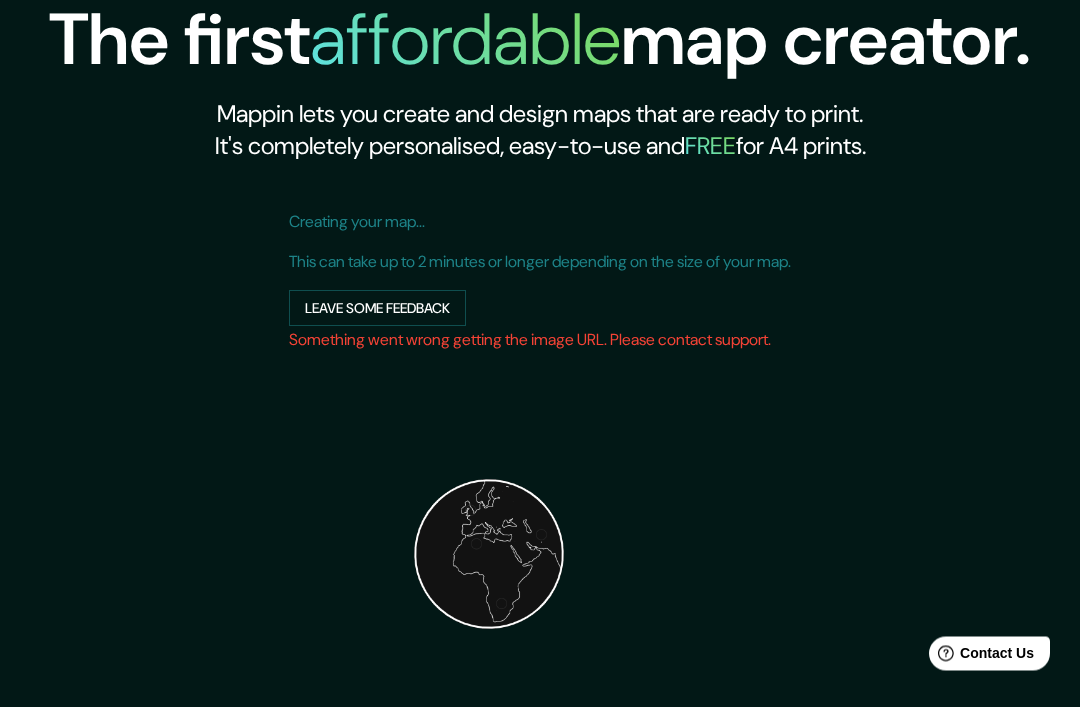 scroll, scrollTop: 0, scrollLeft: 0, axis: both 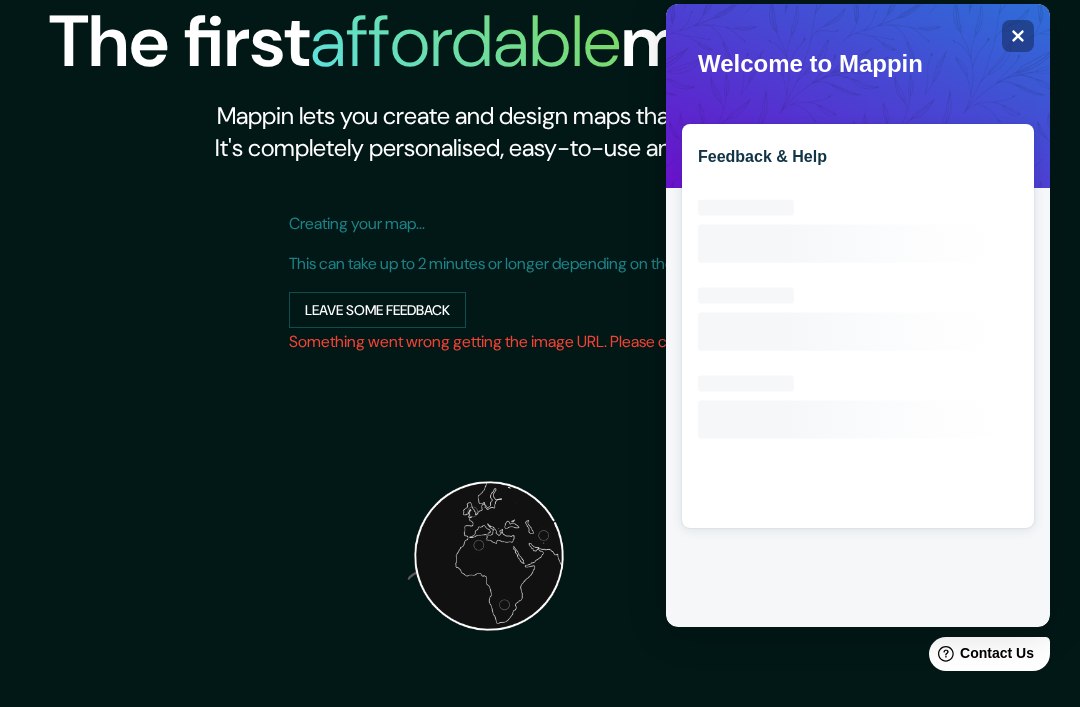 click on "Close" 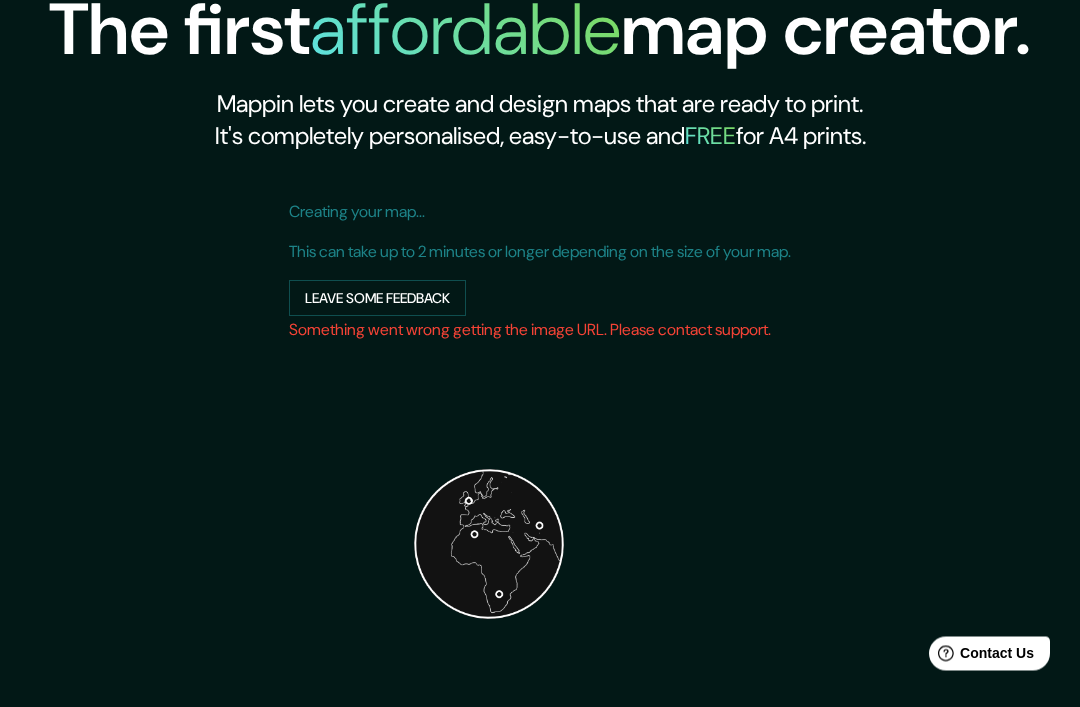scroll, scrollTop: 0, scrollLeft: 0, axis: both 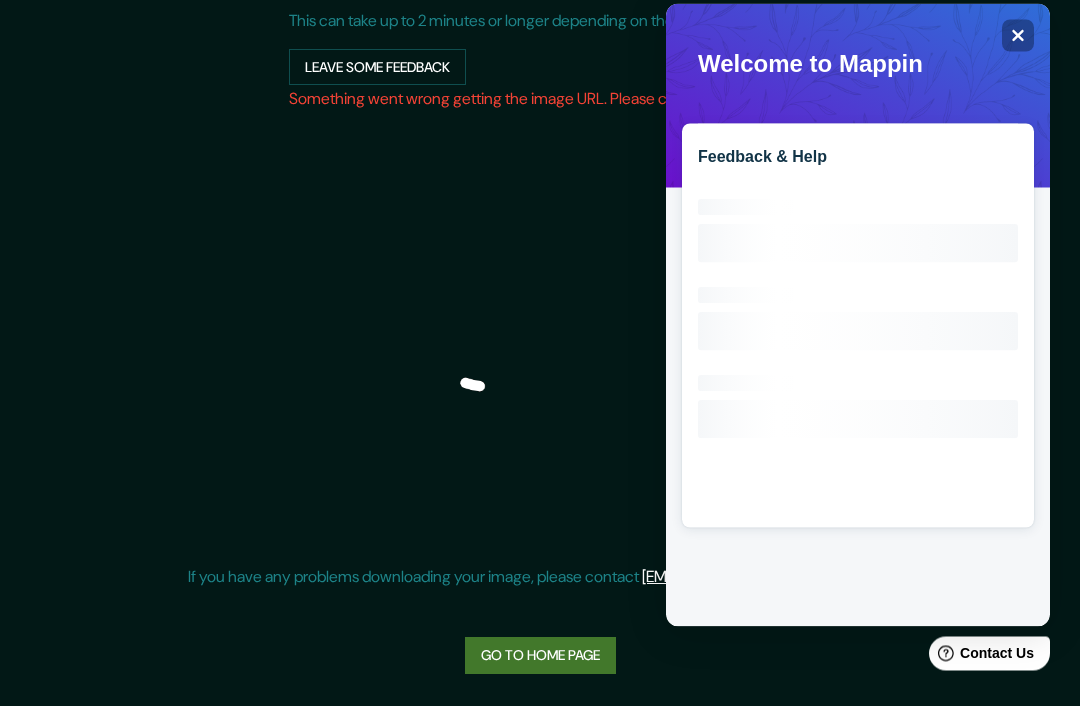 click on "Loading interface..." 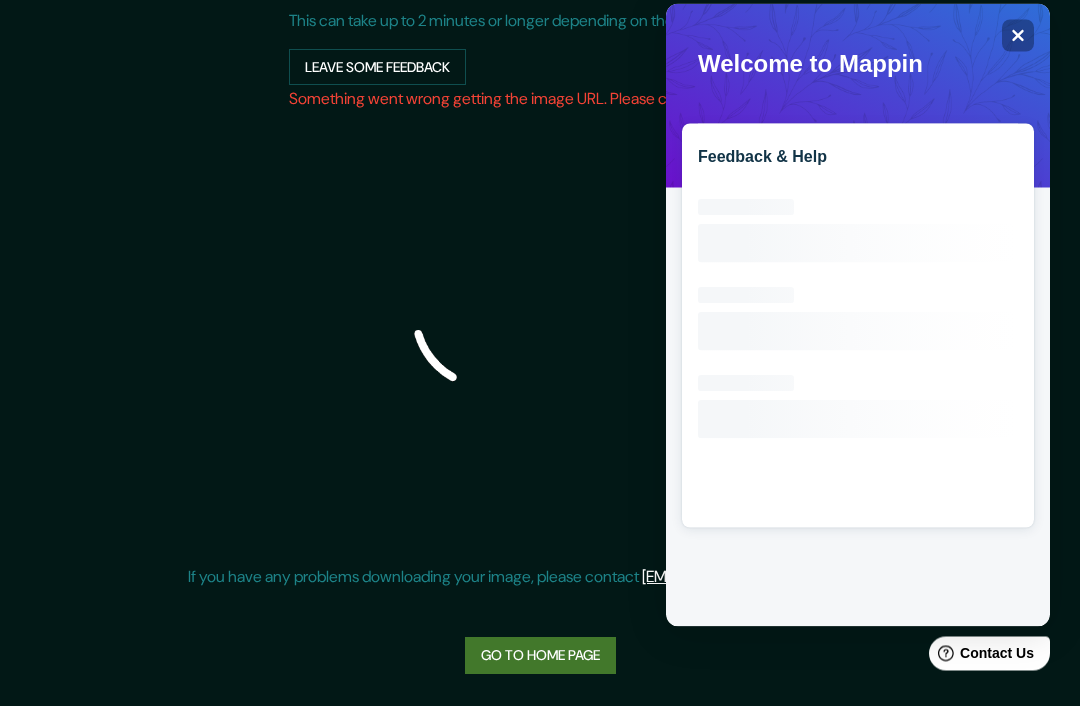 scroll, scrollTop: 0, scrollLeft: 0, axis: both 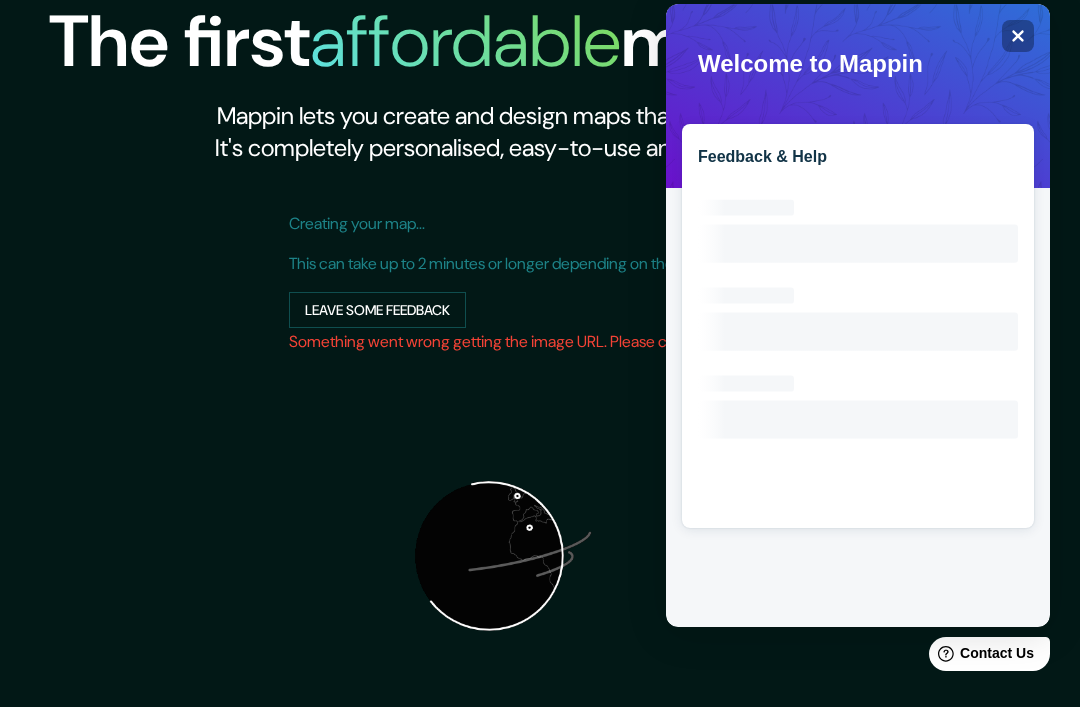 click on "Leave some feedback" at bounding box center (377, 310) 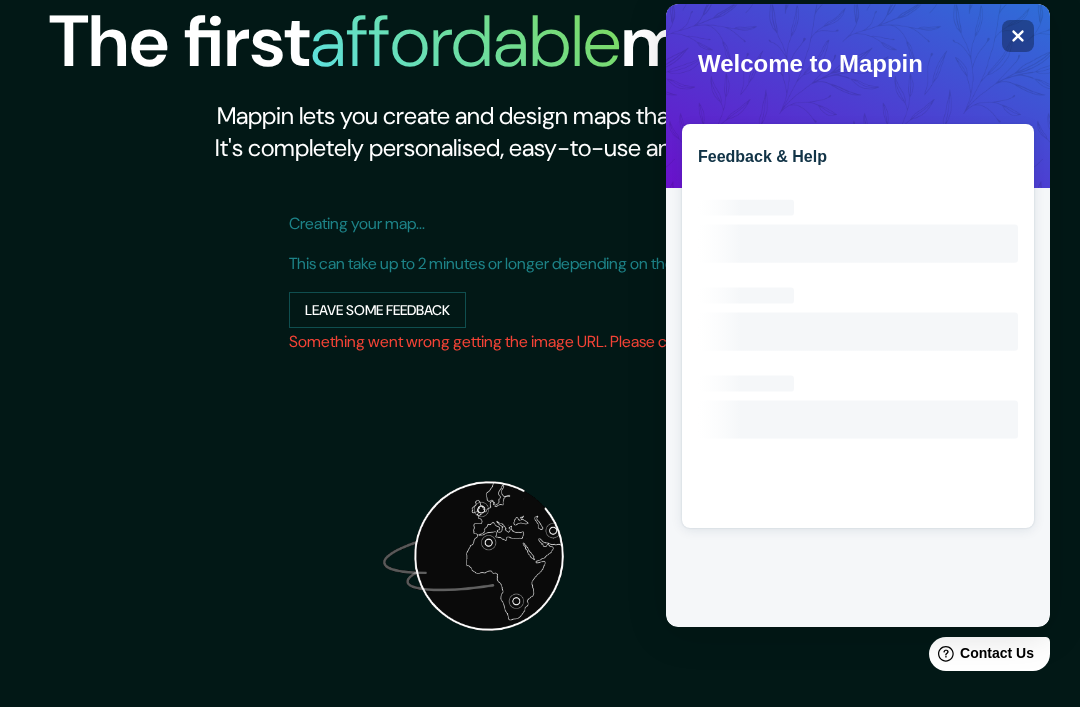 click on "Close" at bounding box center (1018, 36) 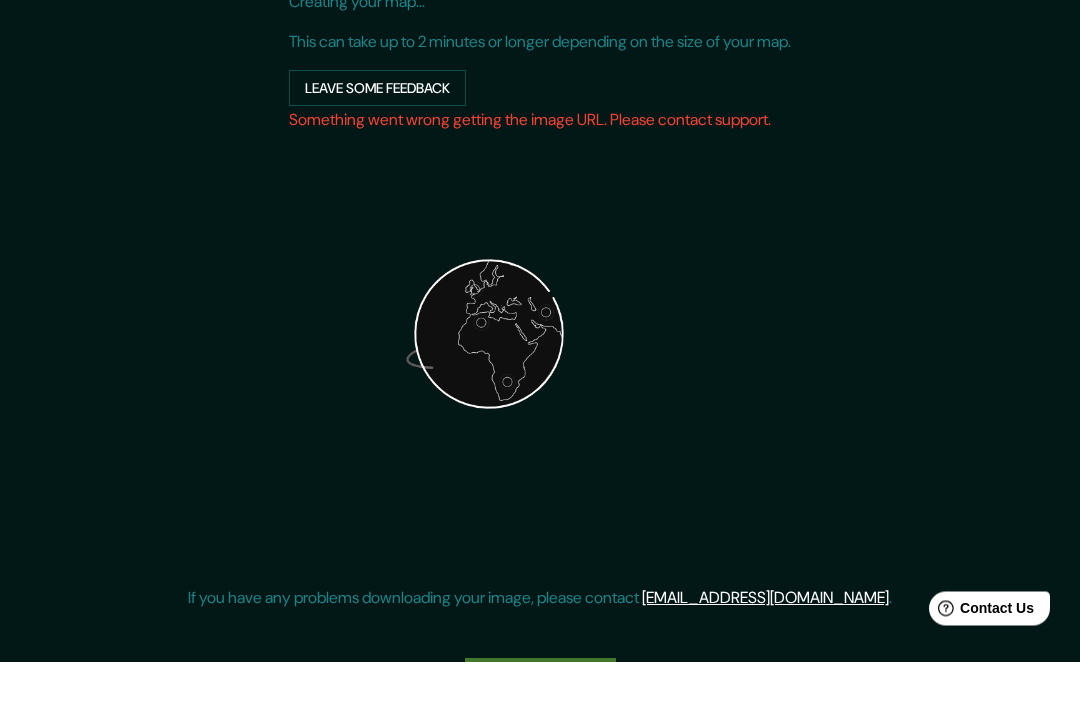scroll, scrollTop: 176, scrollLeft: 0, axis: vertical 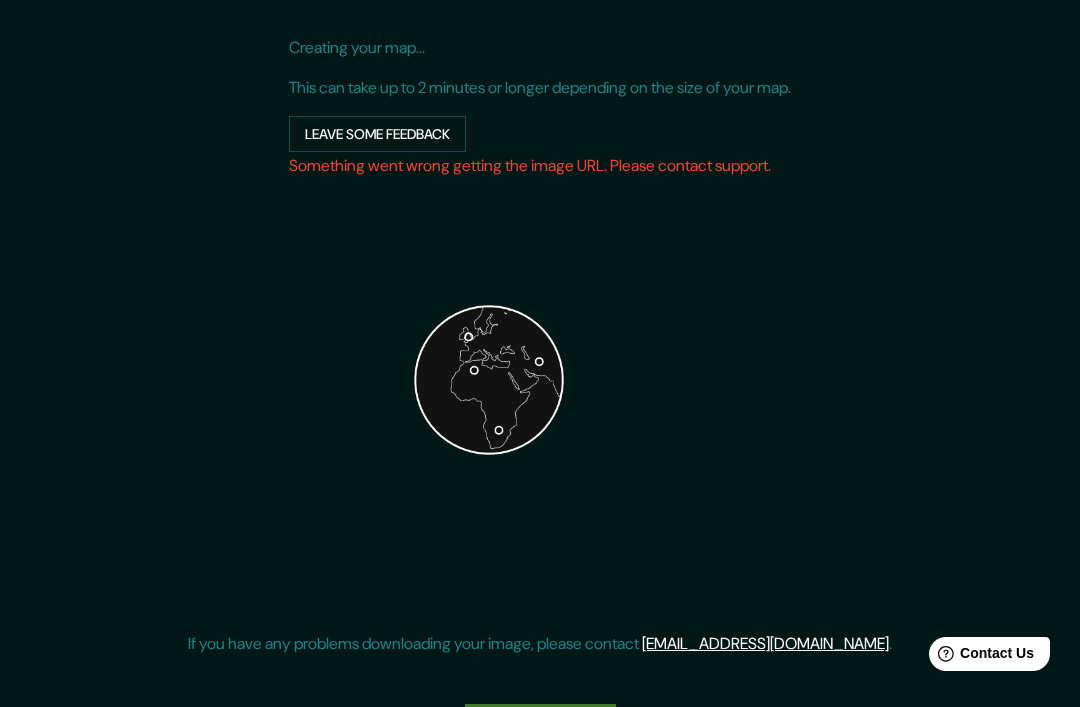 click on "Go to home page" at bounding box center [540, 722] 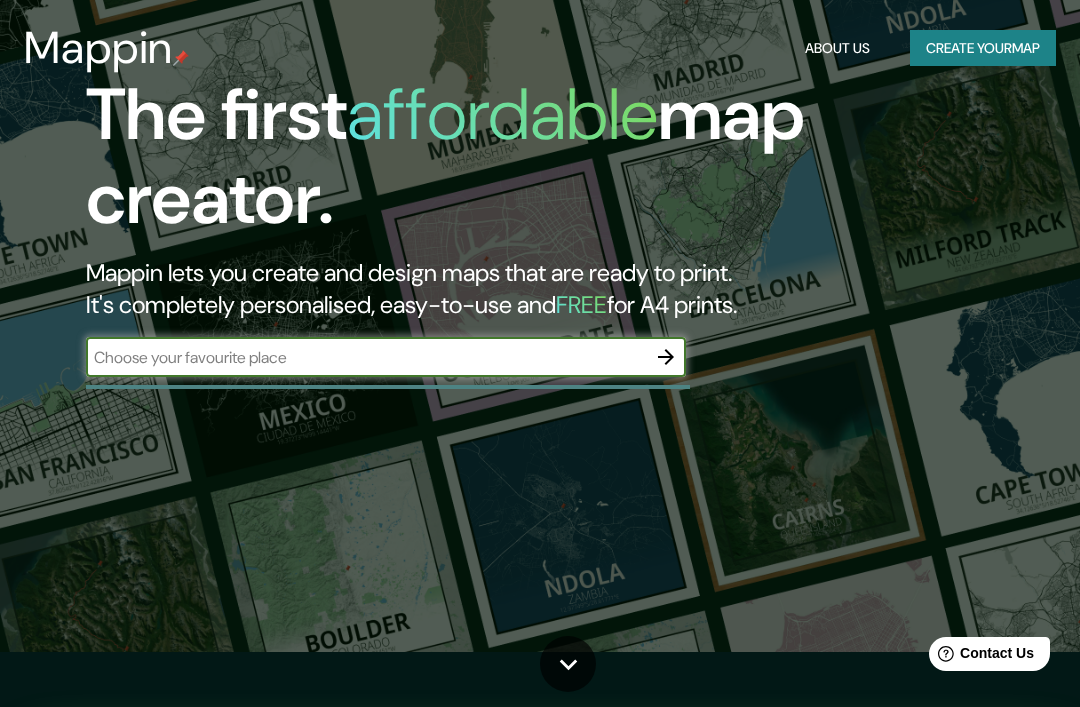 scroll, scrollTop: 0, scrollLeft: 0, axis: both 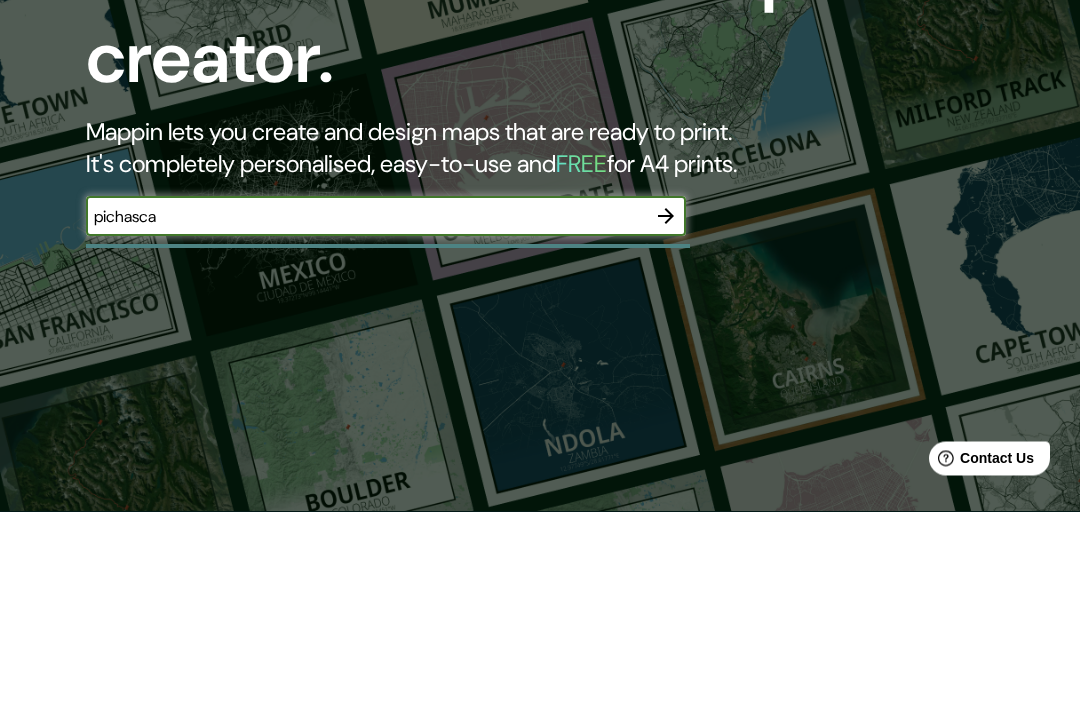 type on "pichasca" 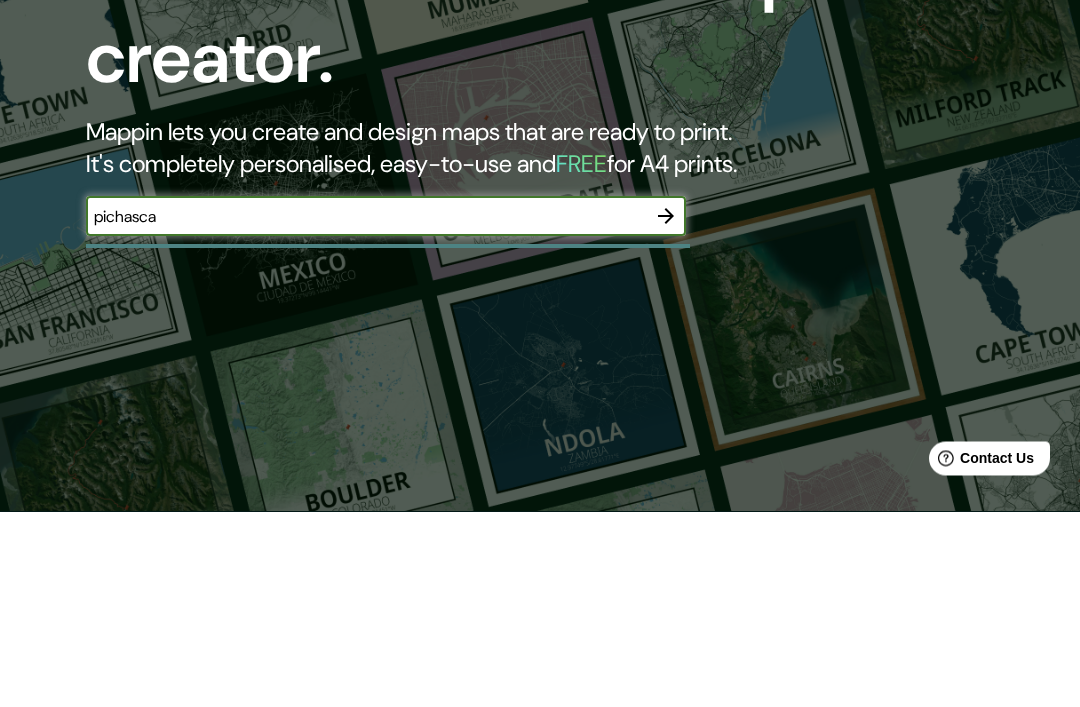 click 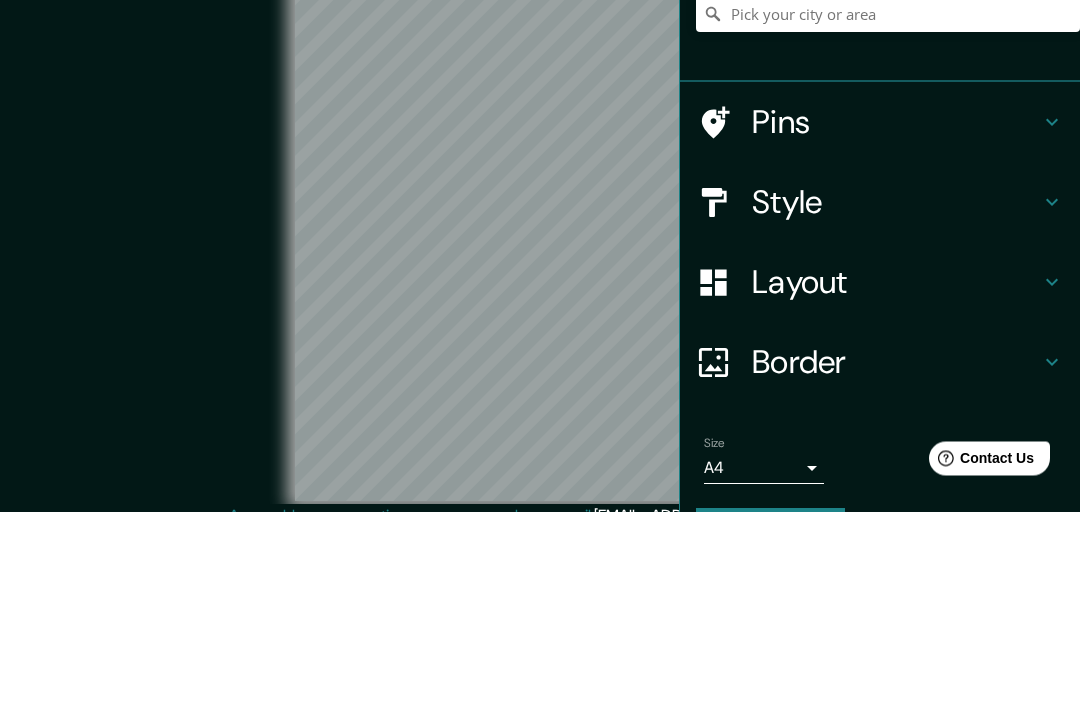 scroll, scrollTop: 19, scrollLeft: 0, axis: vertical 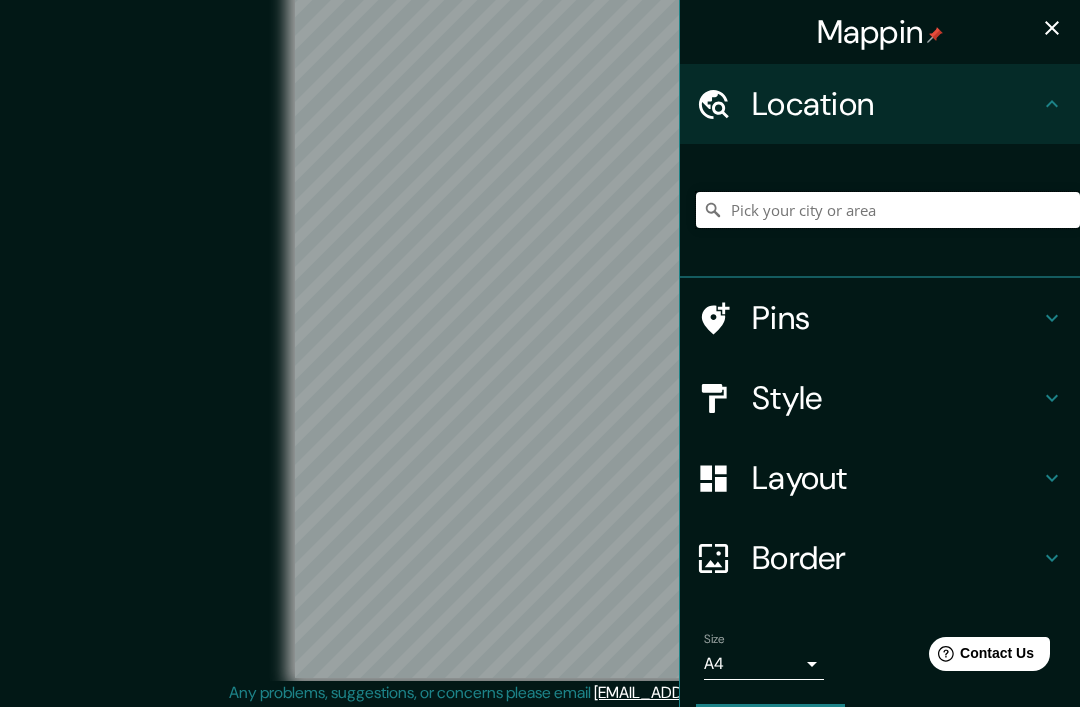 click at bounding box center [888, 210] 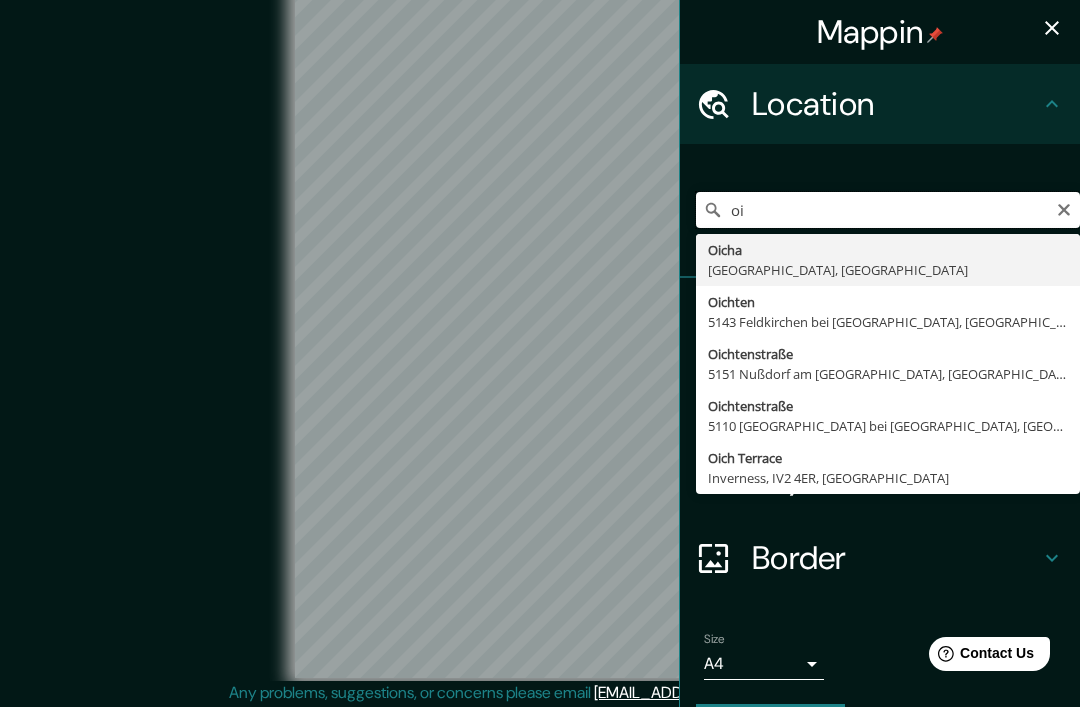 type on "o" 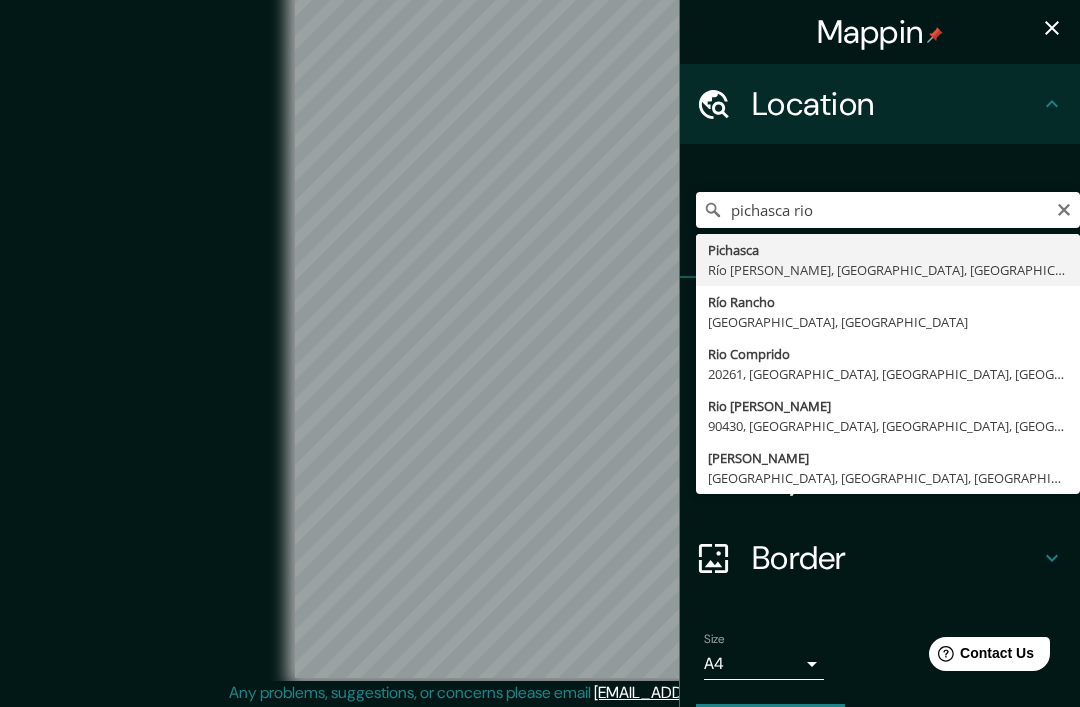 type on "Pichasca, Río Hurtado, Región de Coquimbo, Chile" 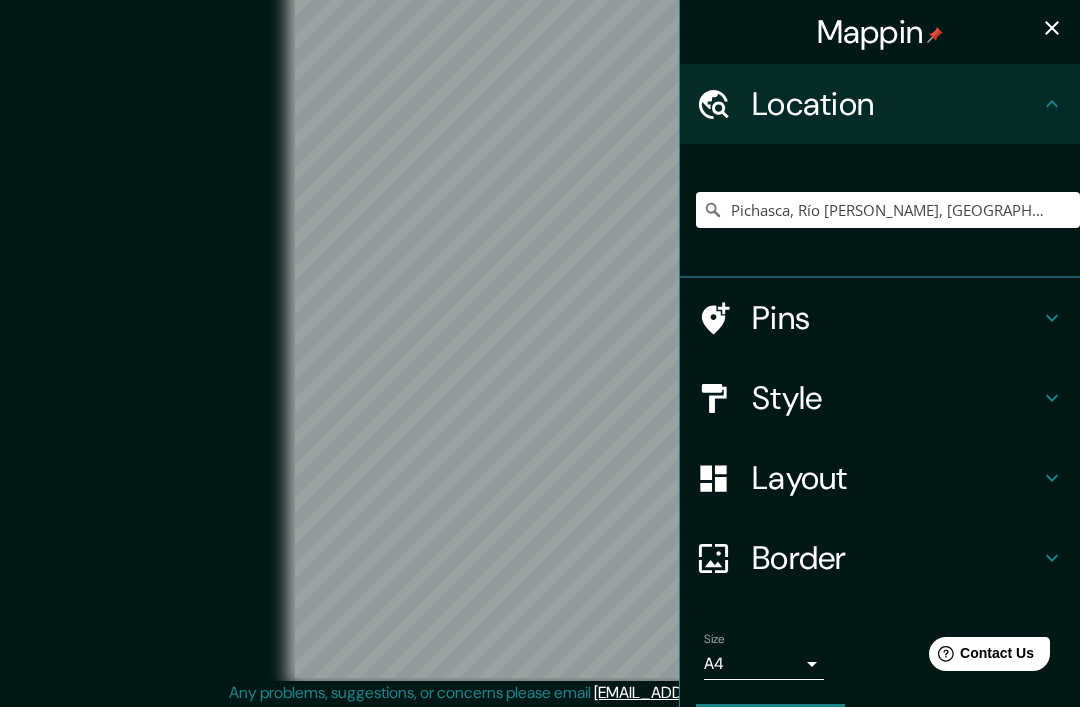 click 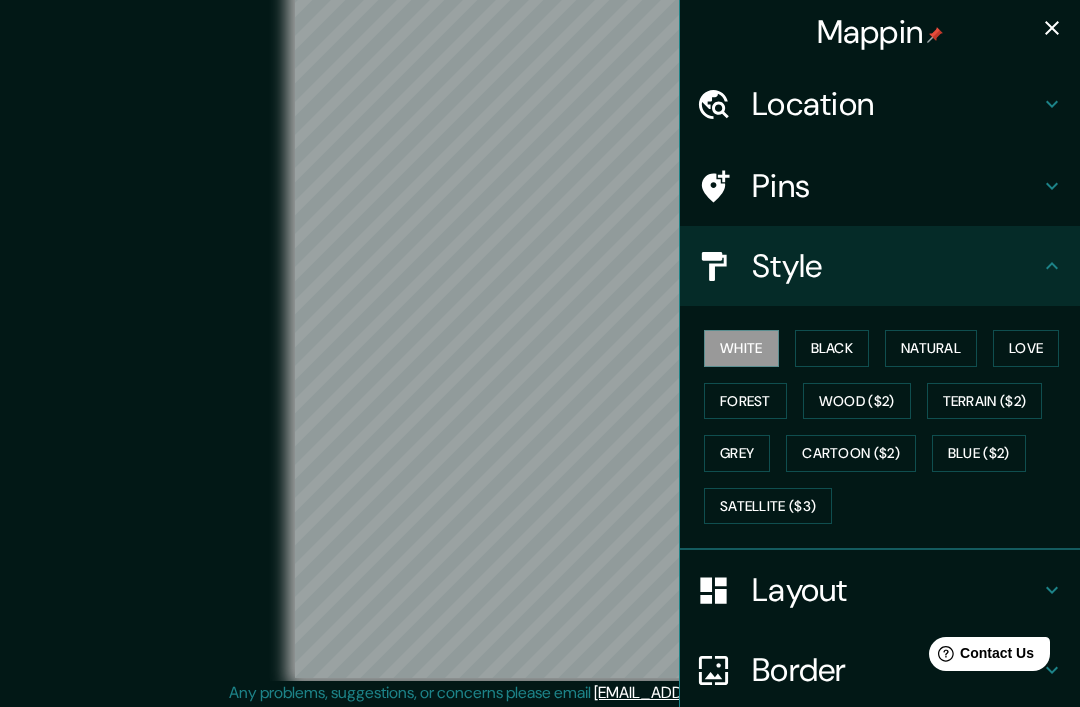 click on "Black" at bounding box center [832, 348] 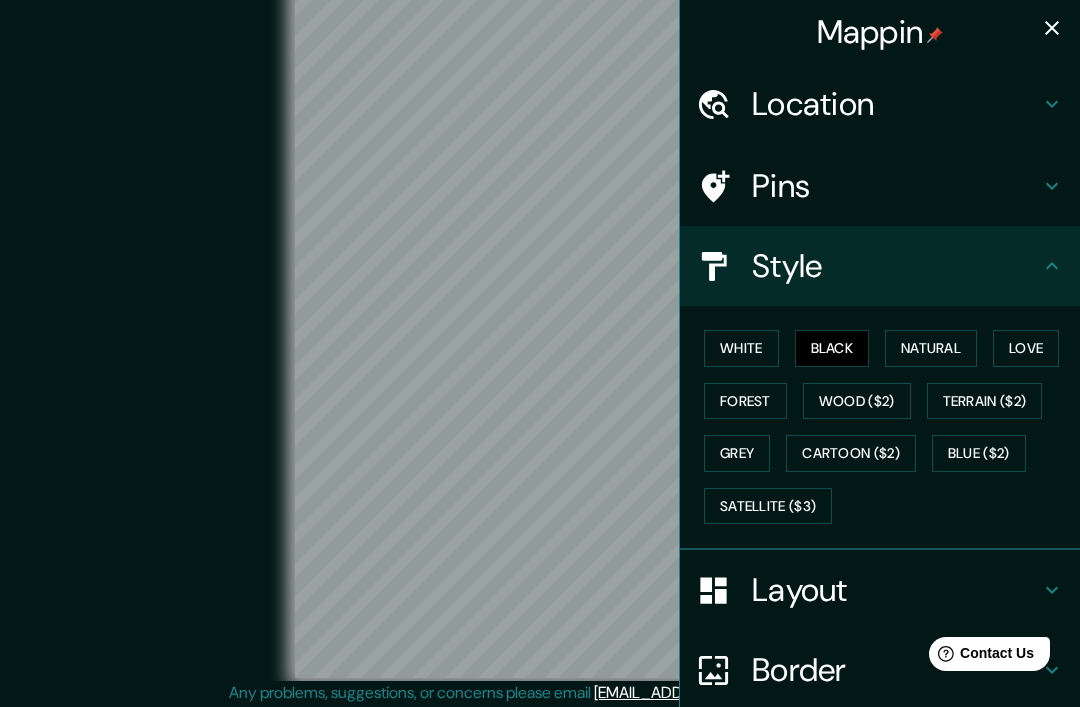 click on "Natural" at bounding box center (931, 348) 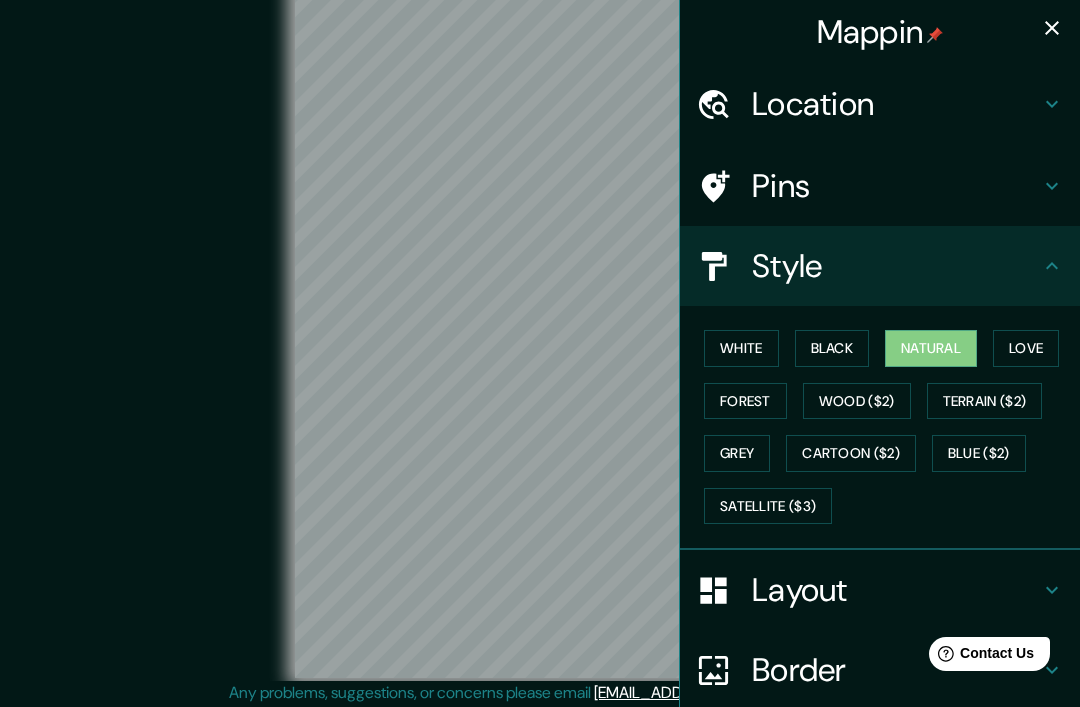 click on "Love" at bounding box center (1026, 348) 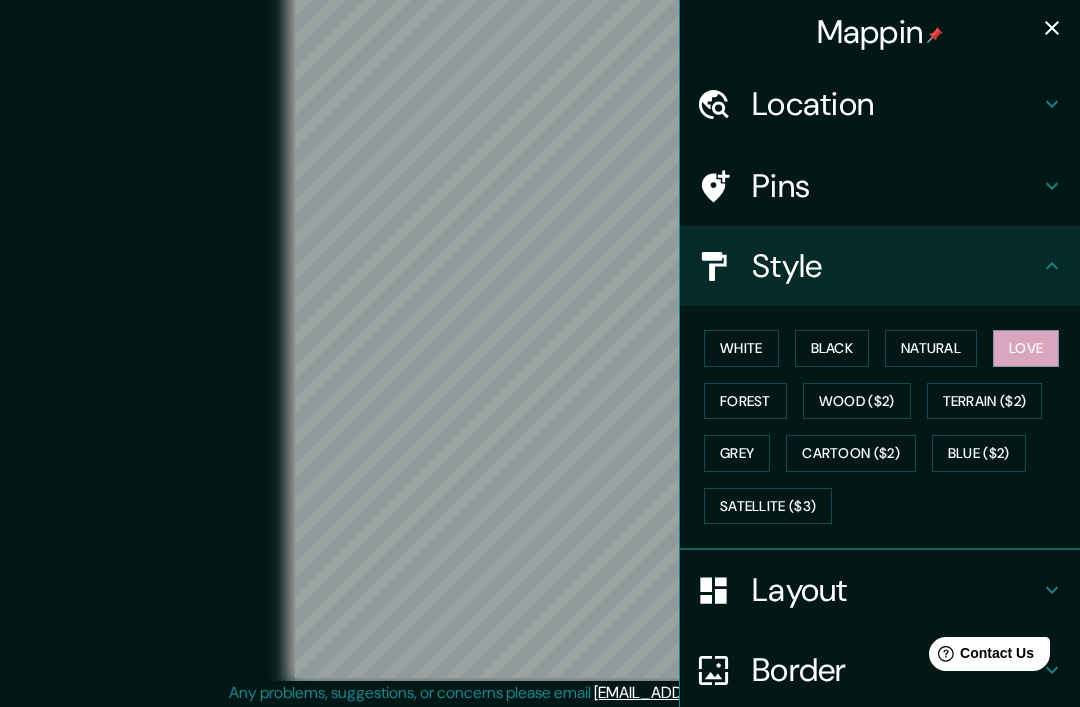 click on "Forest" at bounding box center (745, 401) 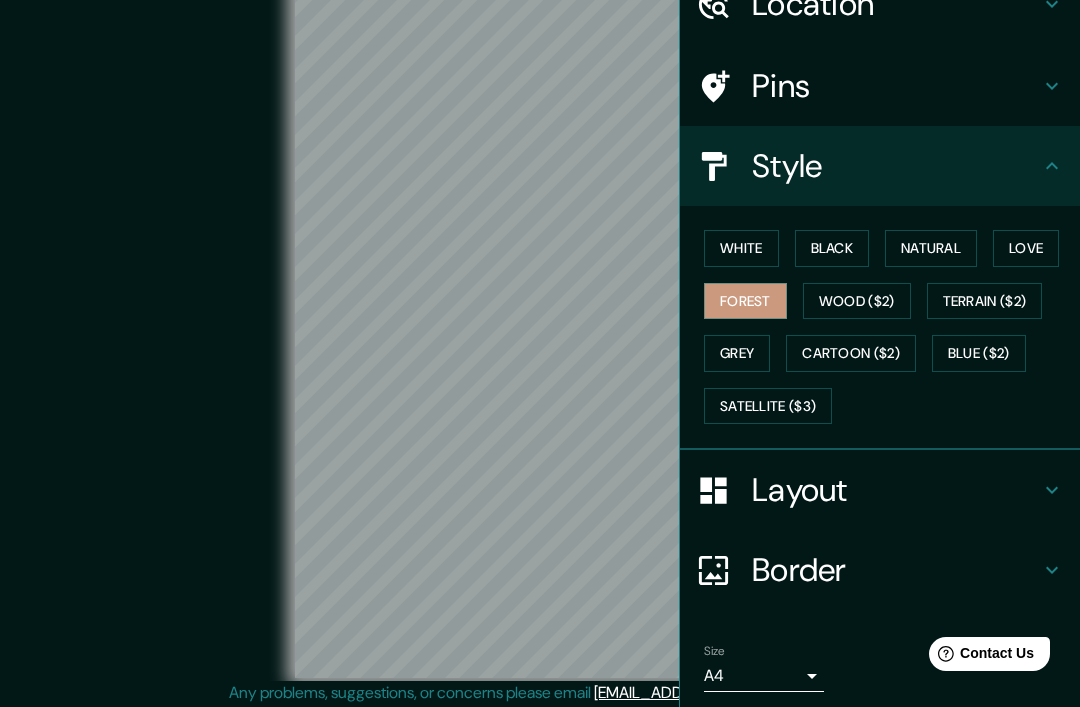 scroll, scrollTop: 98, scrollLeft: 0, axis: vertical 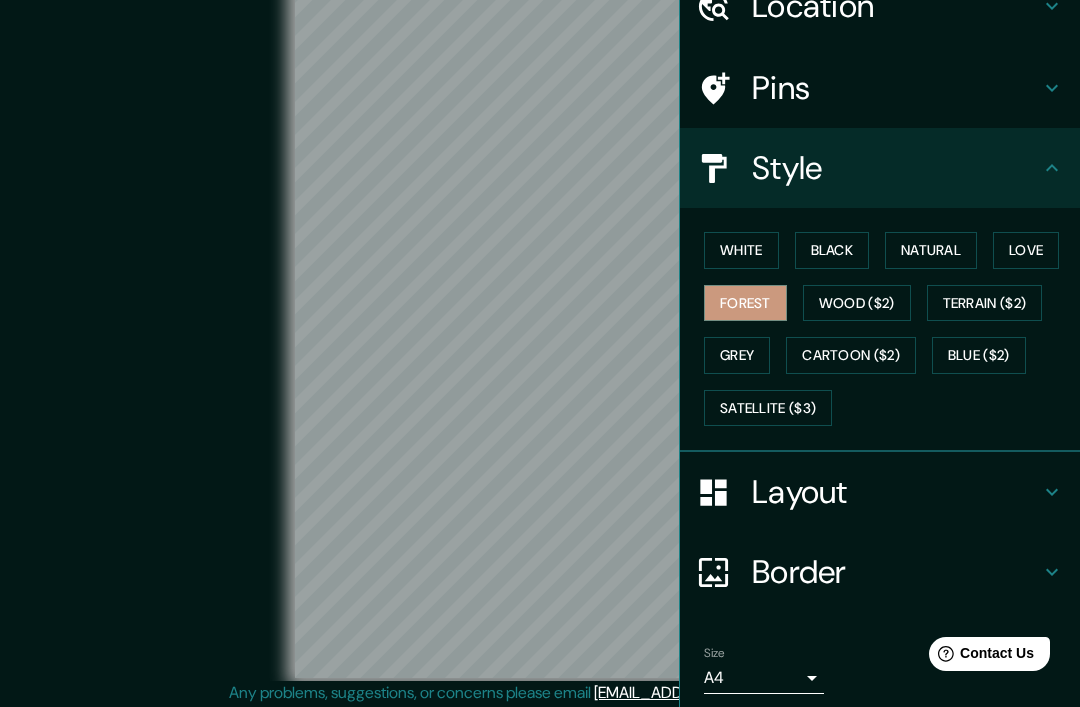 click on "Mappin Location Pichasca, Río Hurtado, Región de Coquimbo, Chile Pins Style White Black Natural Love Forest Wood ($2) Terrain ($2) Grey Cartoon ($2) Blue ($2) Satellite ($3) Layout Border Choose a border.  Hint : you can make layers of the frame opaque to create some cool effects. None Simple Transparent Fancy Size A4 single Create your map © Mapbox   © OpenStreetMap   Improve this map Any problems, suggestions, or concerns please email    help@mappin.pro . . ." at bounding box center [540, 334] 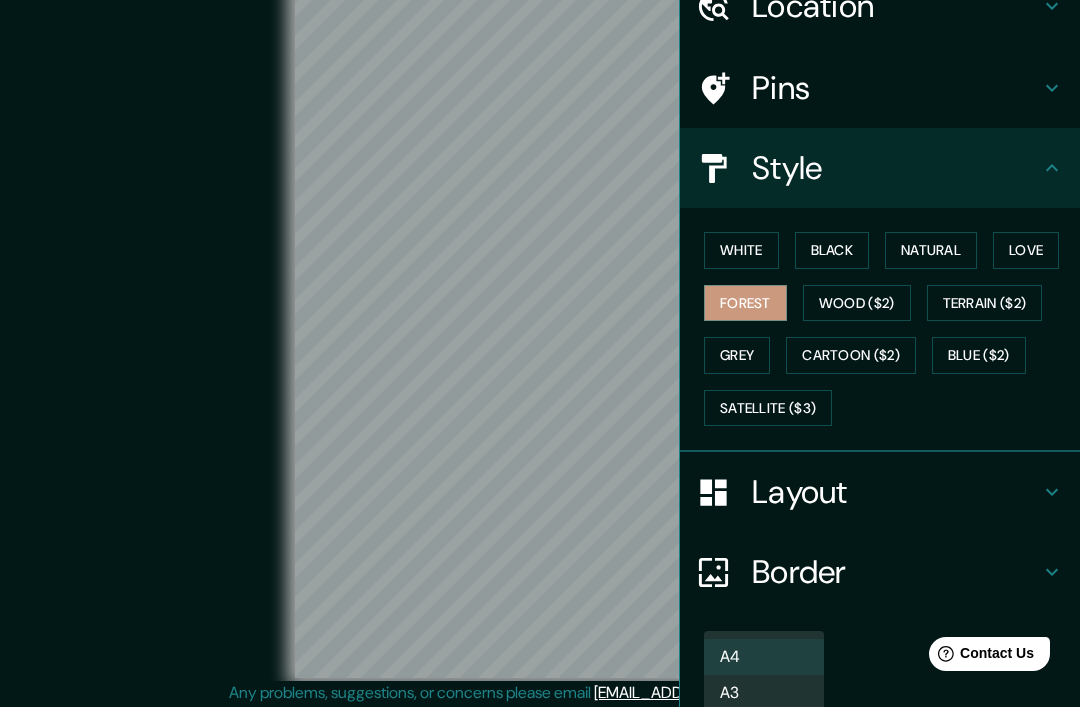 click at bounding box center [540, 353] 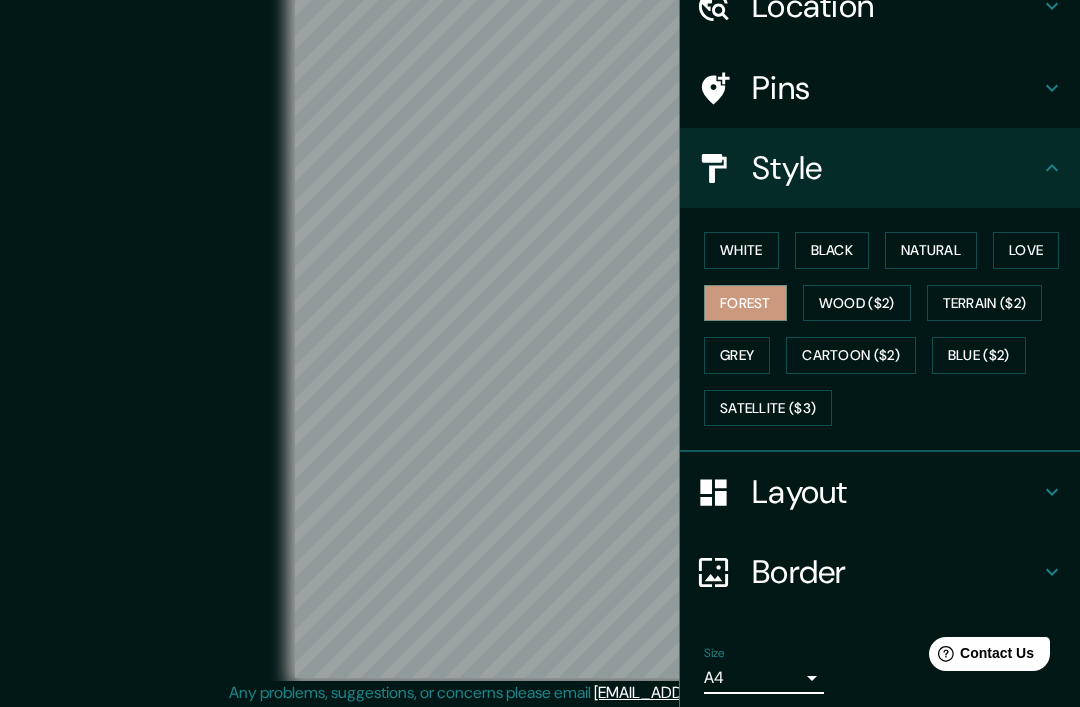click 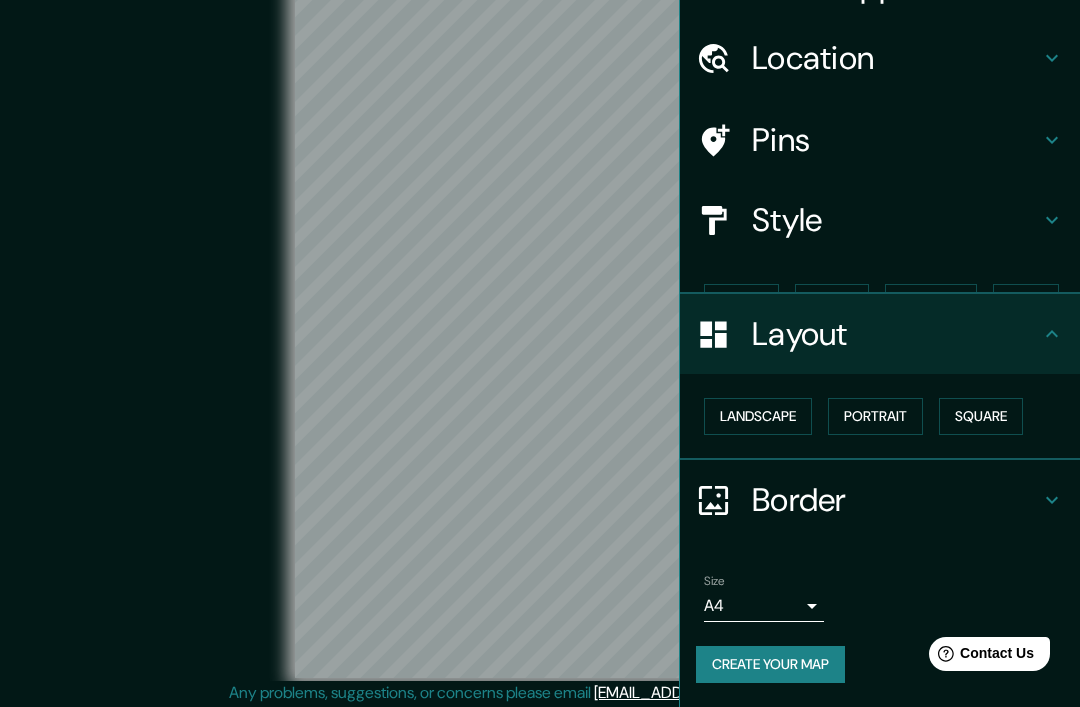scroll, scrollTop: 0, scrollLeft: 0, axis: both 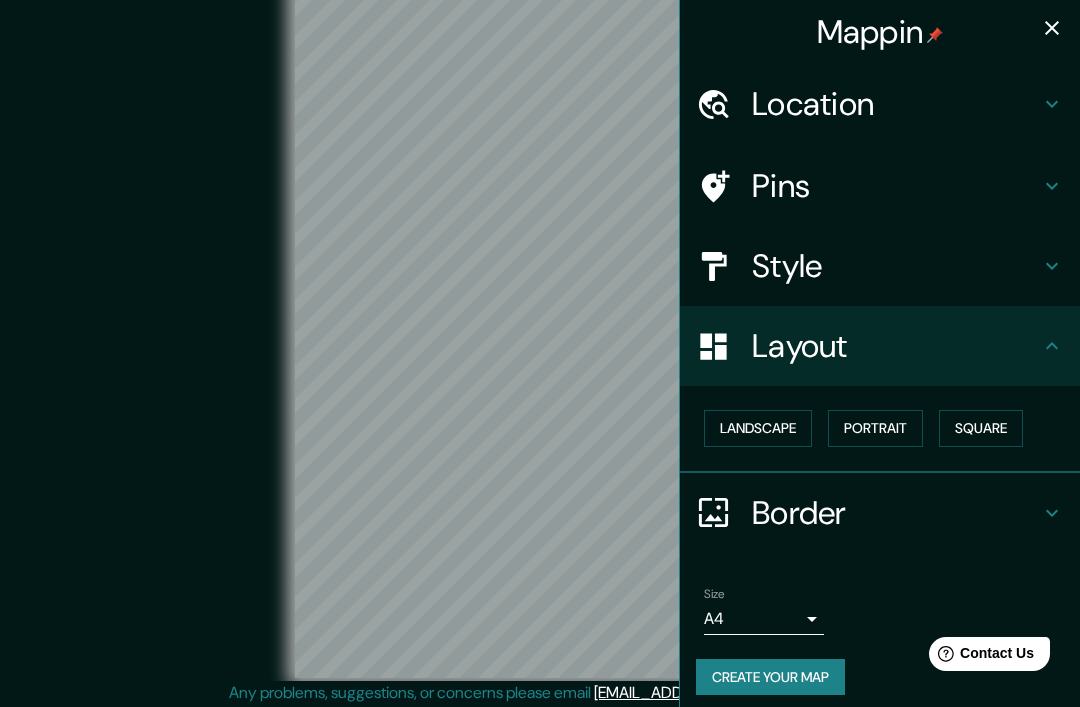 click on "Landscape" at bounding box center [758, 428] 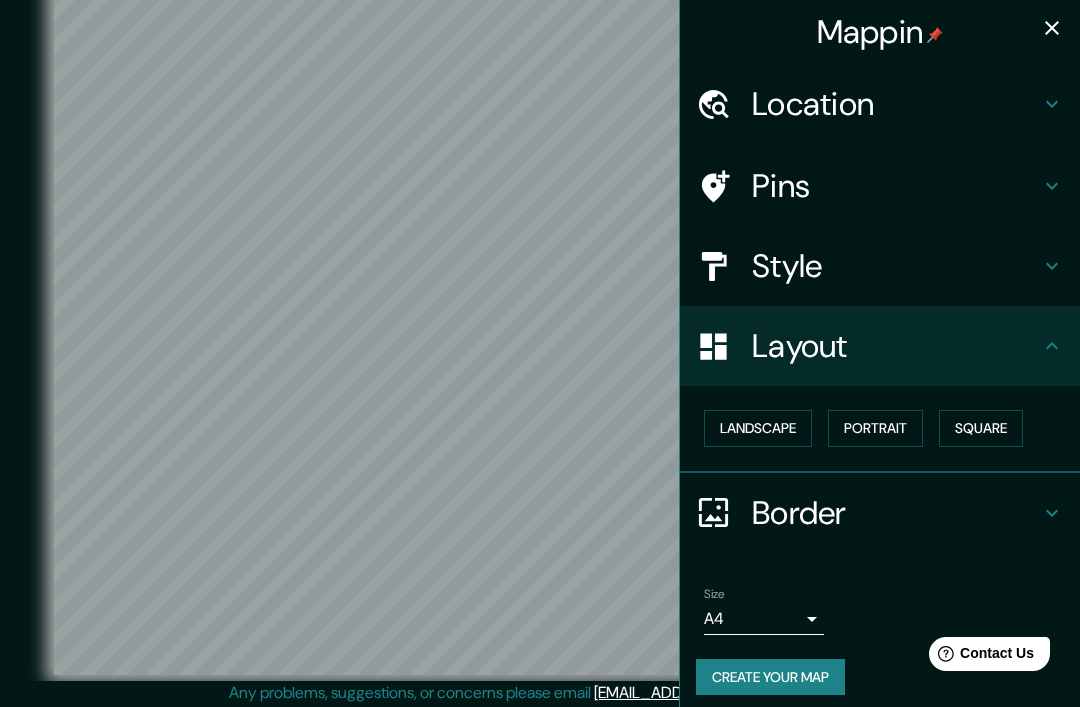 click 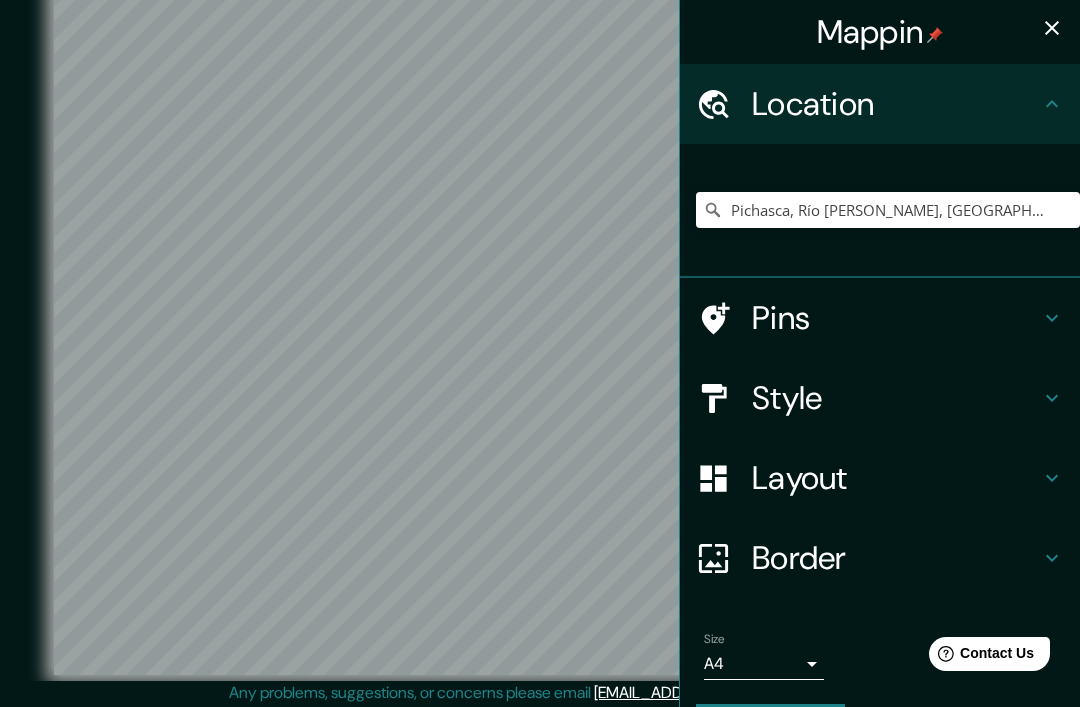 click 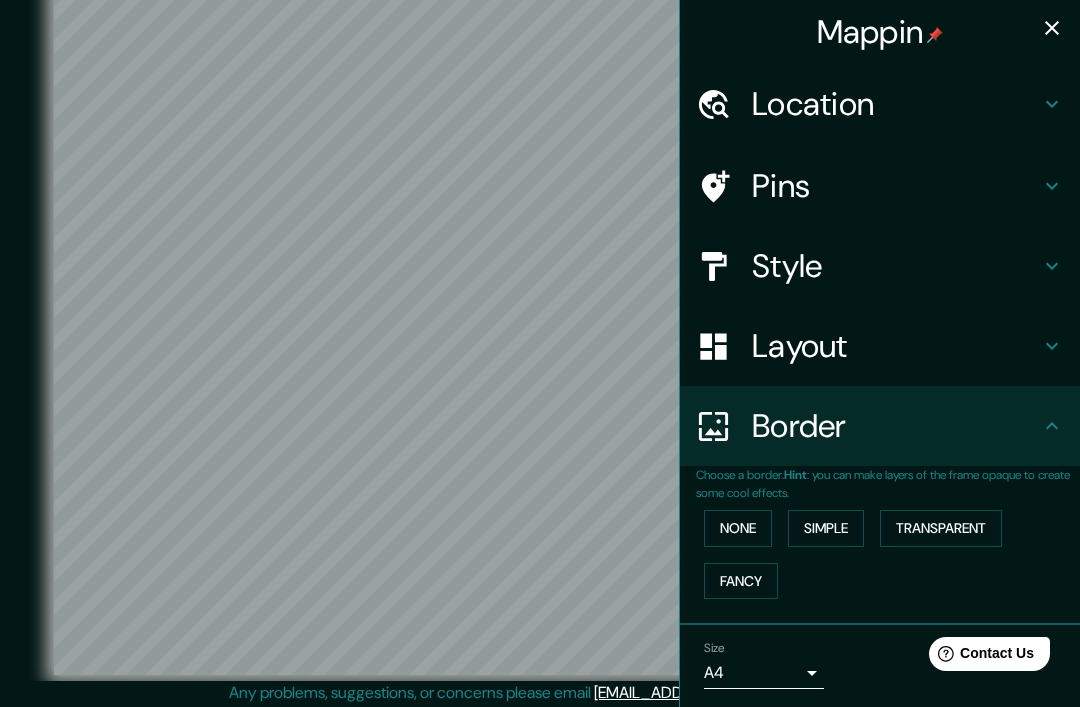 click 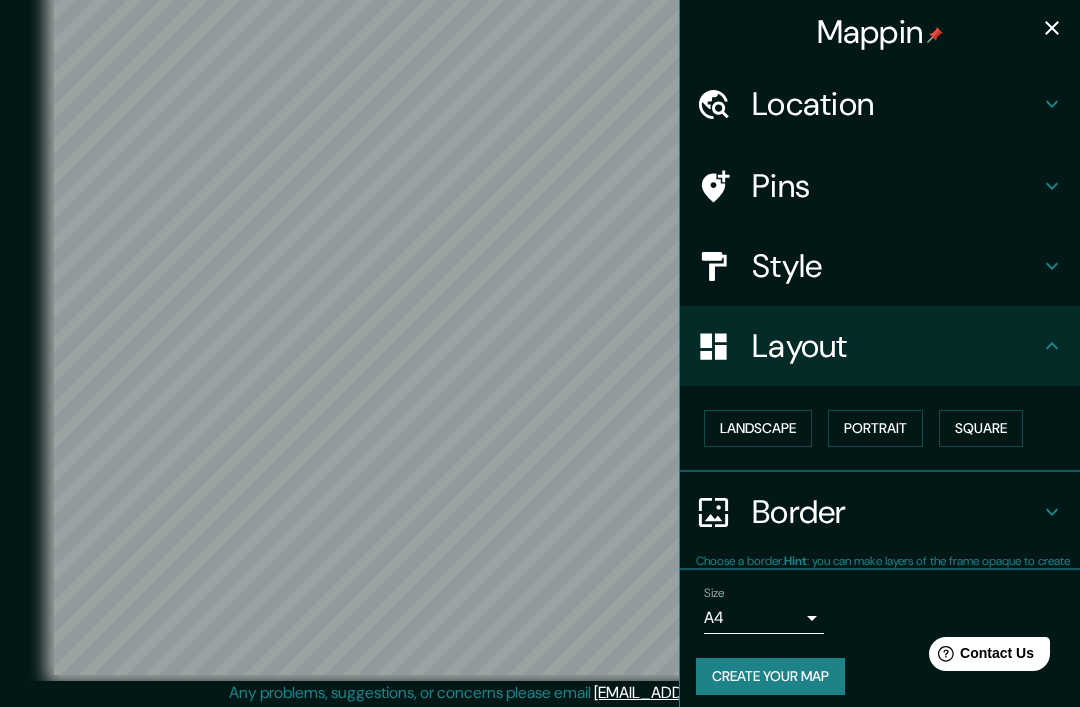 click 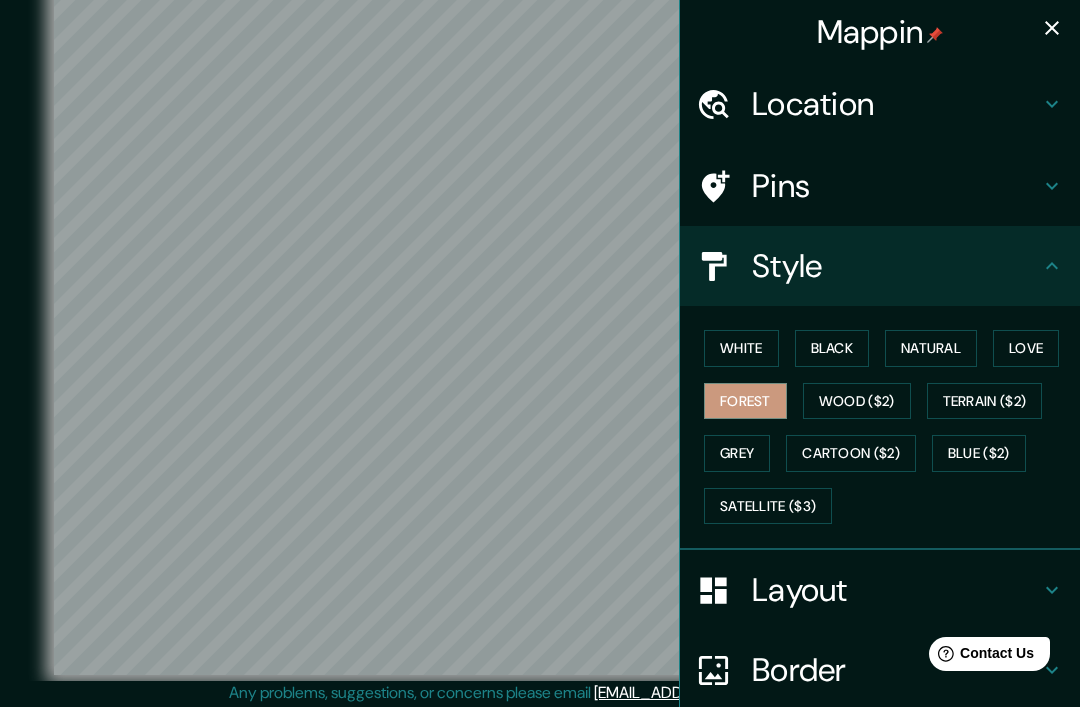 click on "Grey" at bounding box center (737, 453) 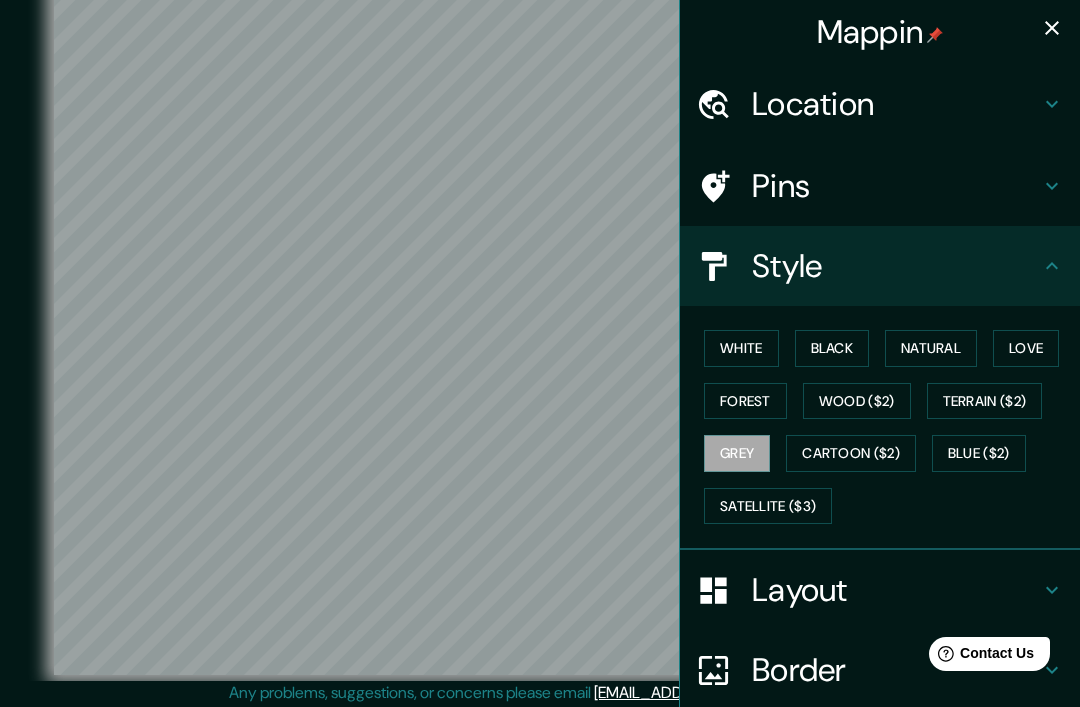 click on "Natural" at bounding box center [931, 348] 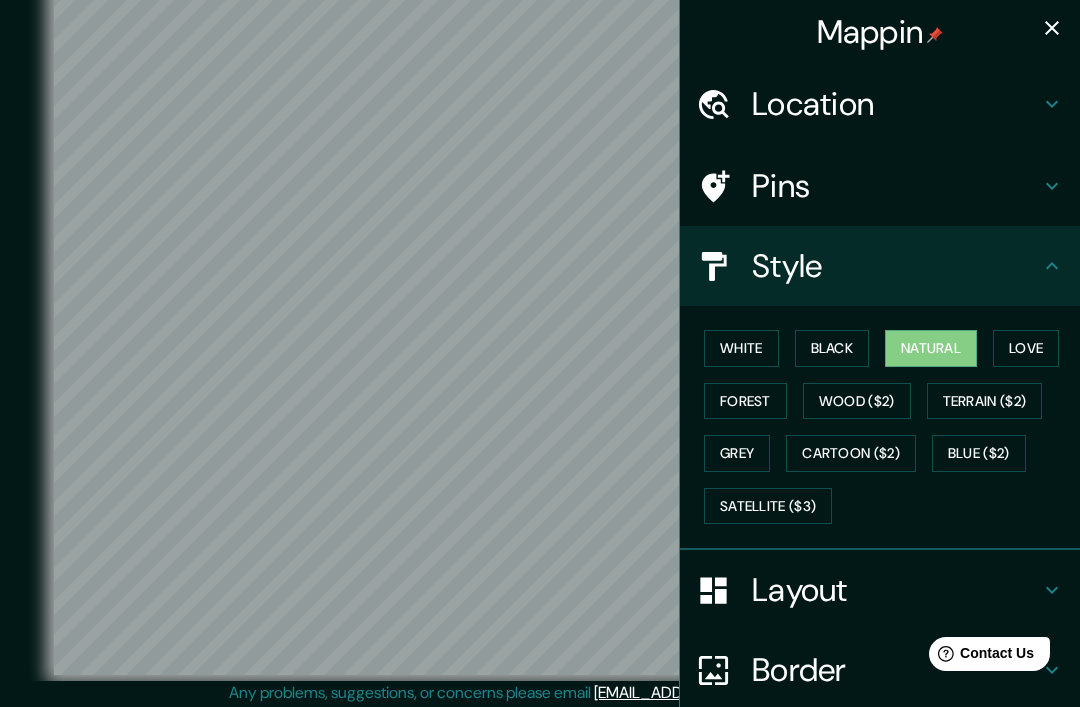 click on "Black" at bounding box center [832, 348] 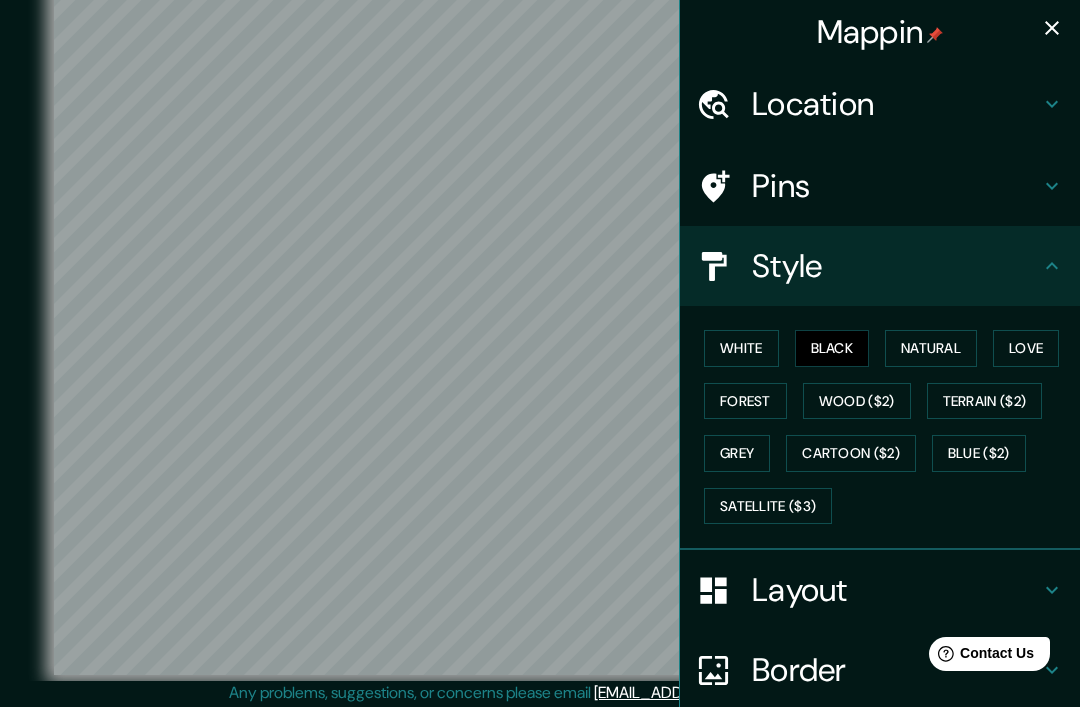 click 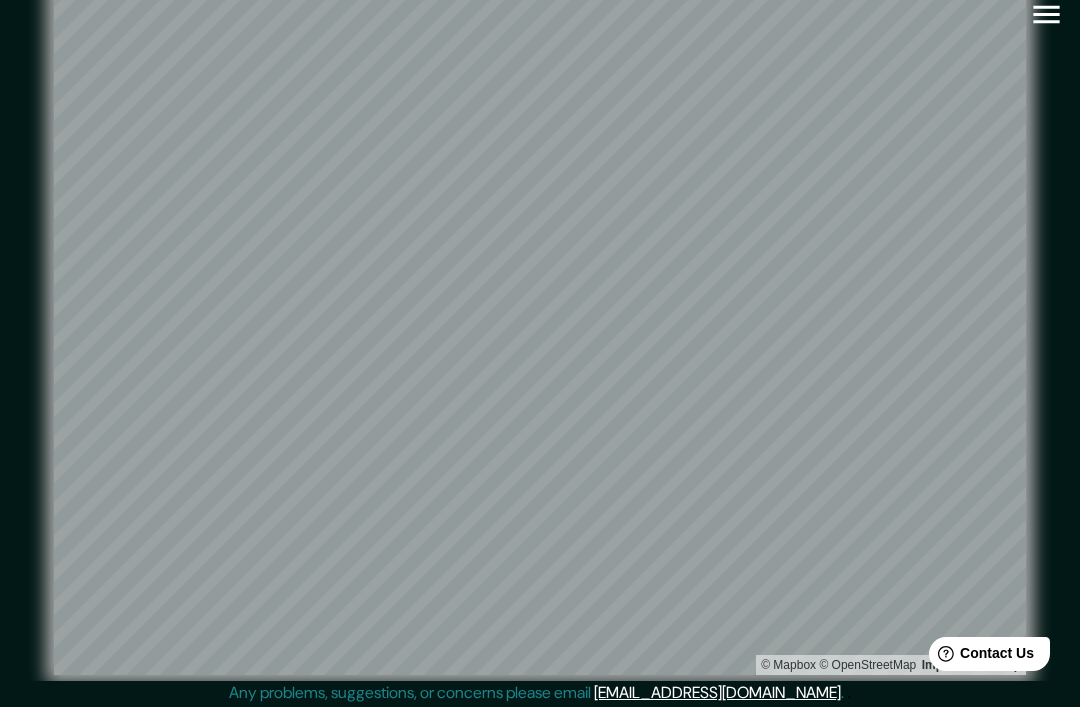 click 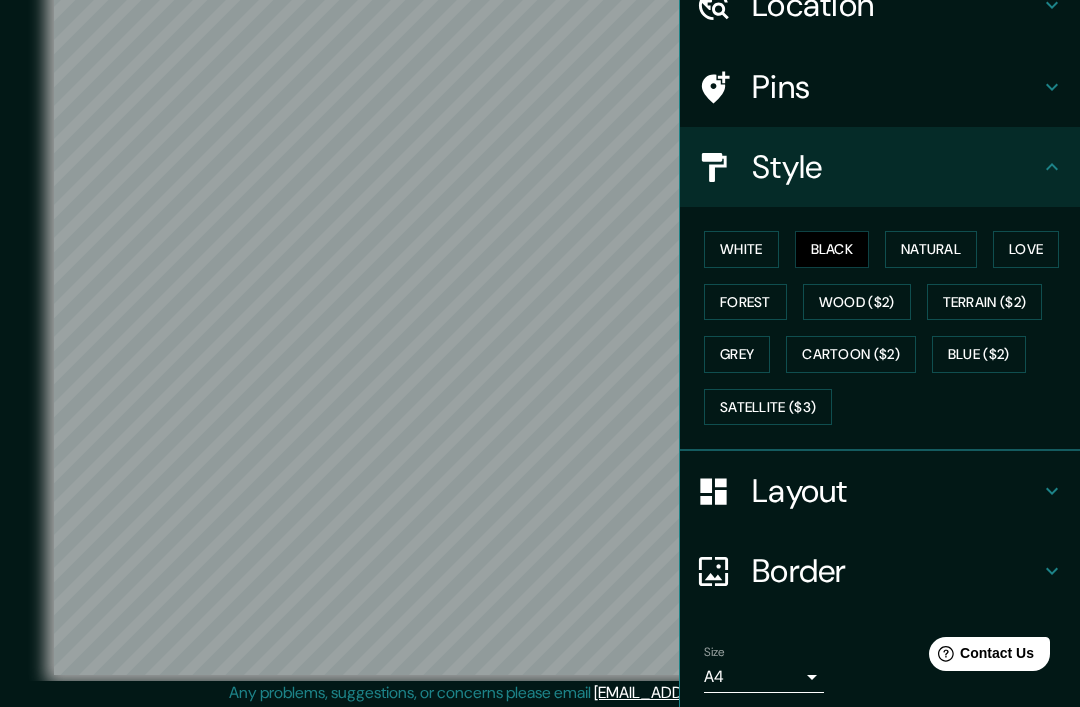 scroll, scrollTop: 98, scrollLeft: 0, axis: vertical 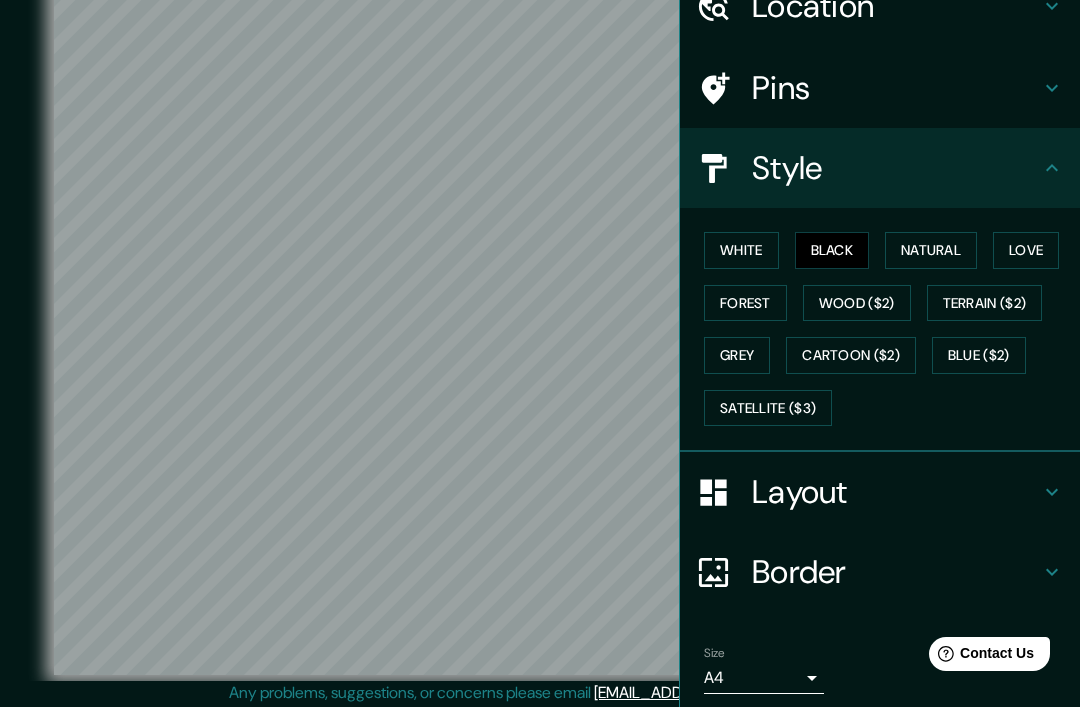 click on "Create your map" at bounding box center (770, 736) 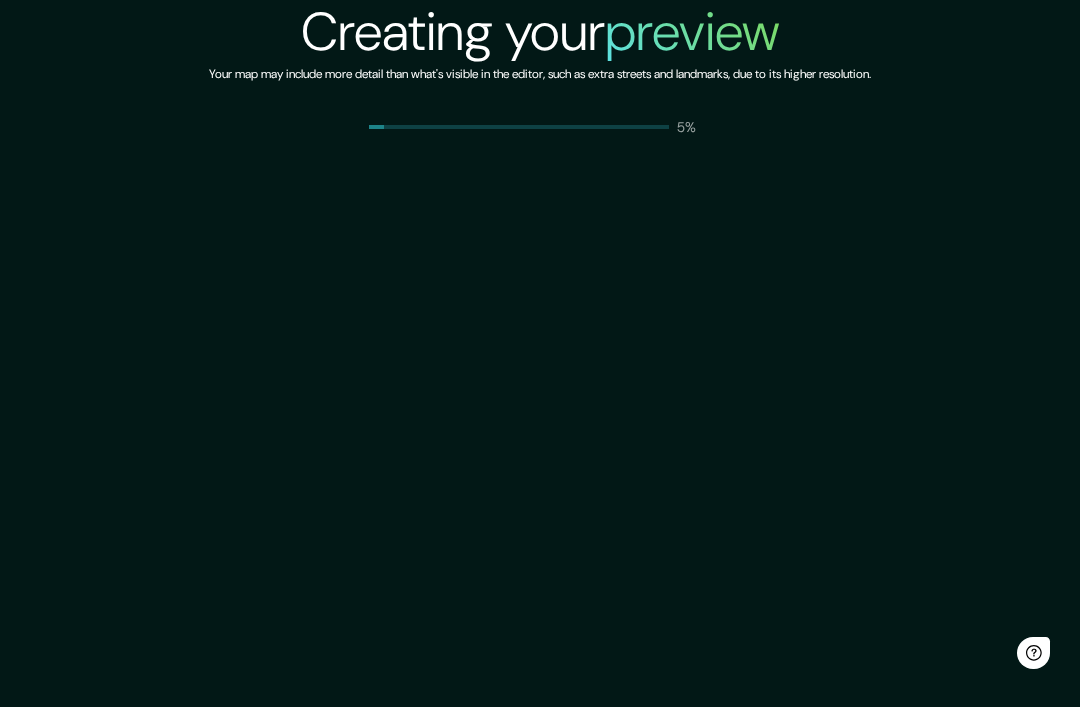 scroll, scrollTop: 0, scrollLeft: 0, axis: both 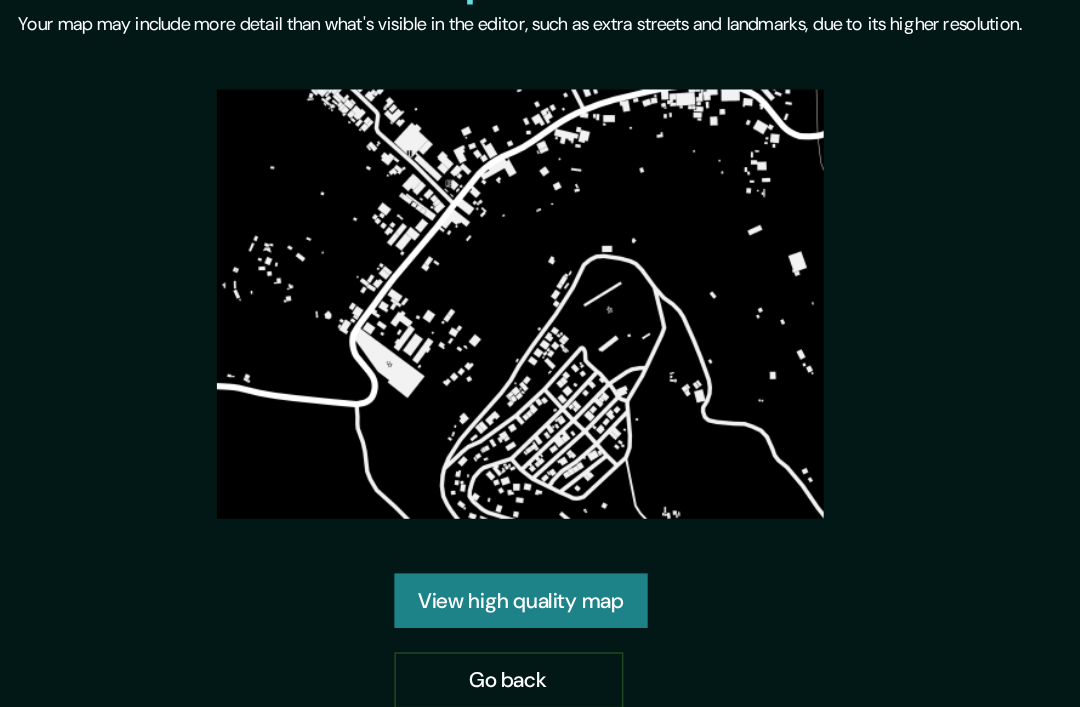 click on "View high quality map" at bounding box center (540, 454) 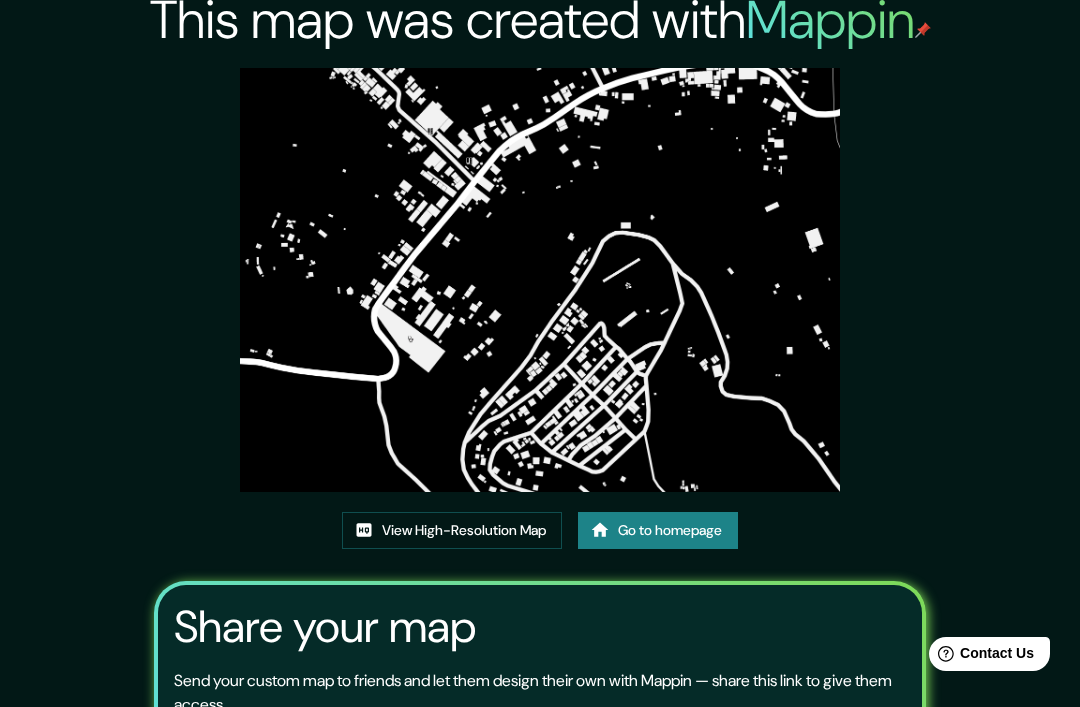 scroll, scrollTop: 0, scrollLeft: 0, axis: both 